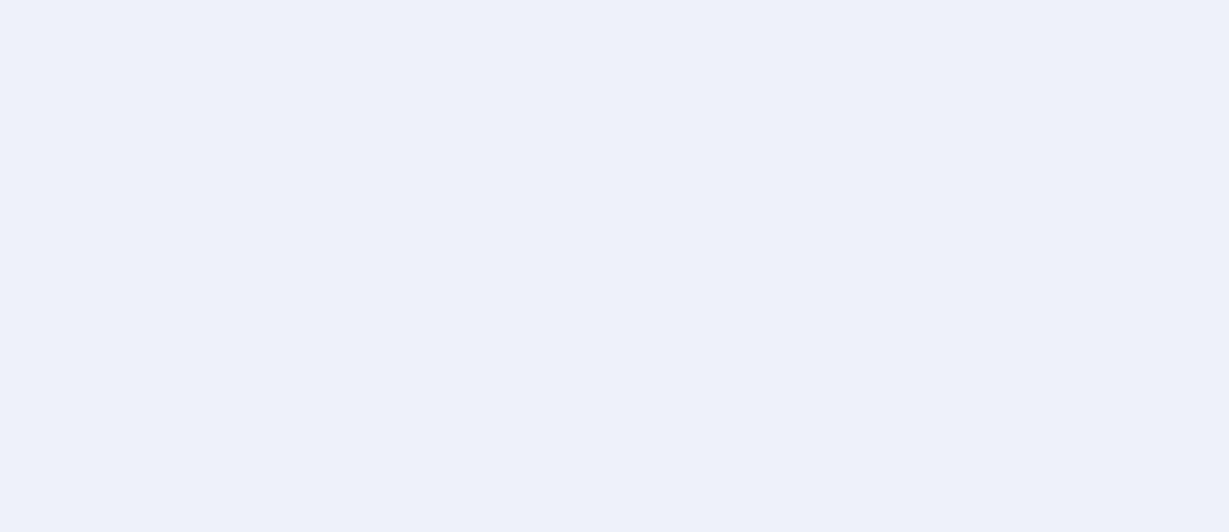 scroll, scrollTop: 0, scrollLeft: 0, axis: both 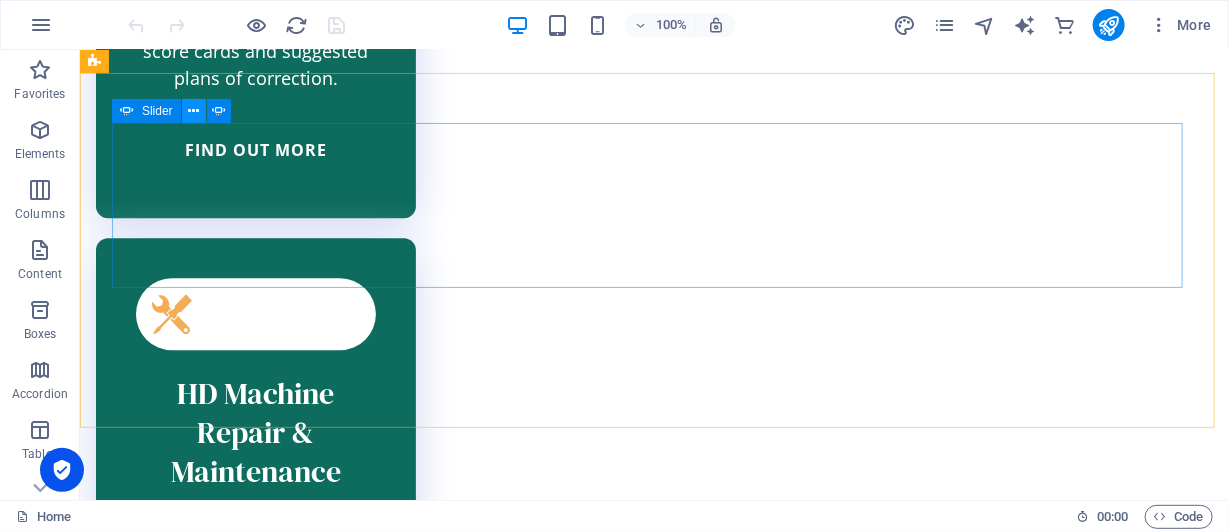 click at bounding box center [193, 111] 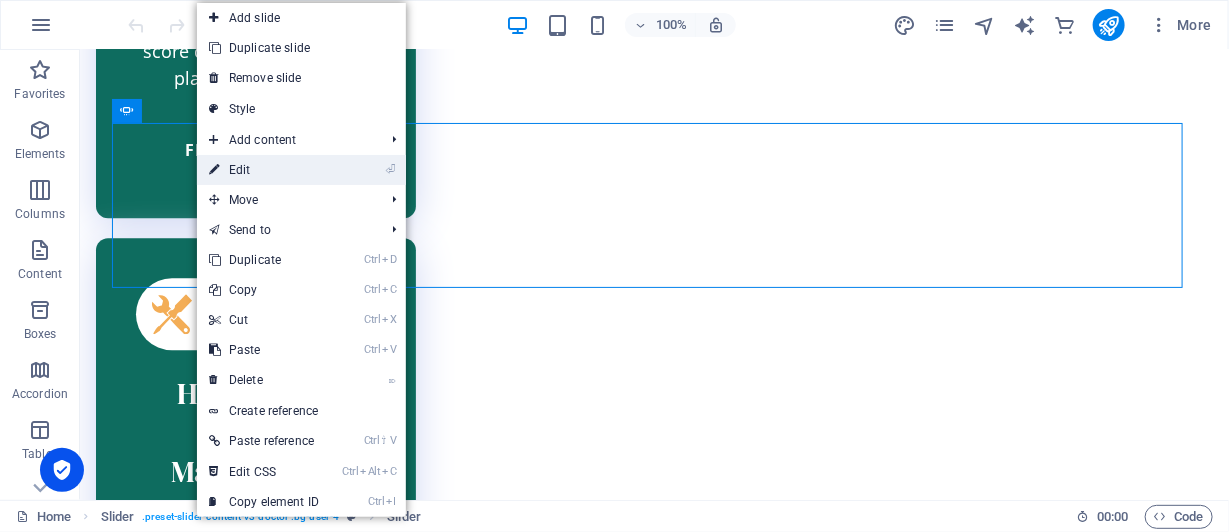 click on "⏎  Edit" at bounding box center [264, 170] 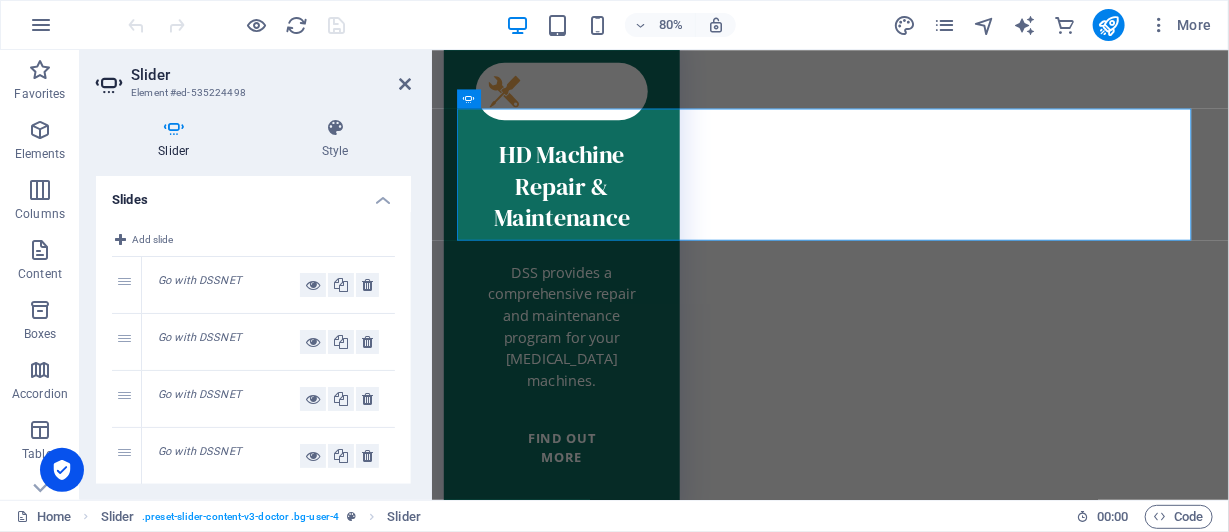scroll, scrollTop: 7340, scrollLeft: 0, axis: vertical 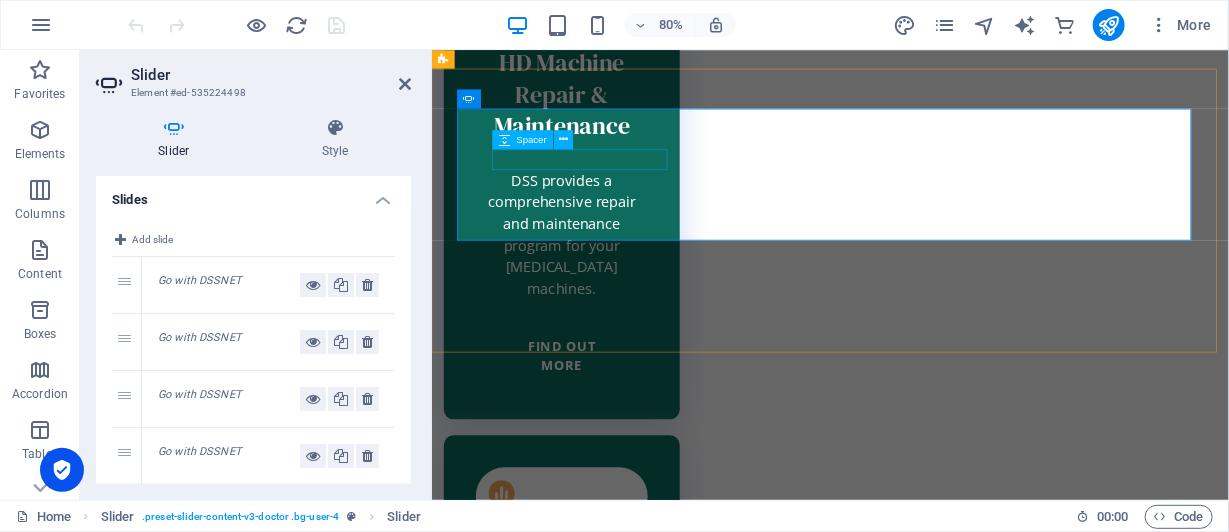 click at bounding box center [-329, 3874] 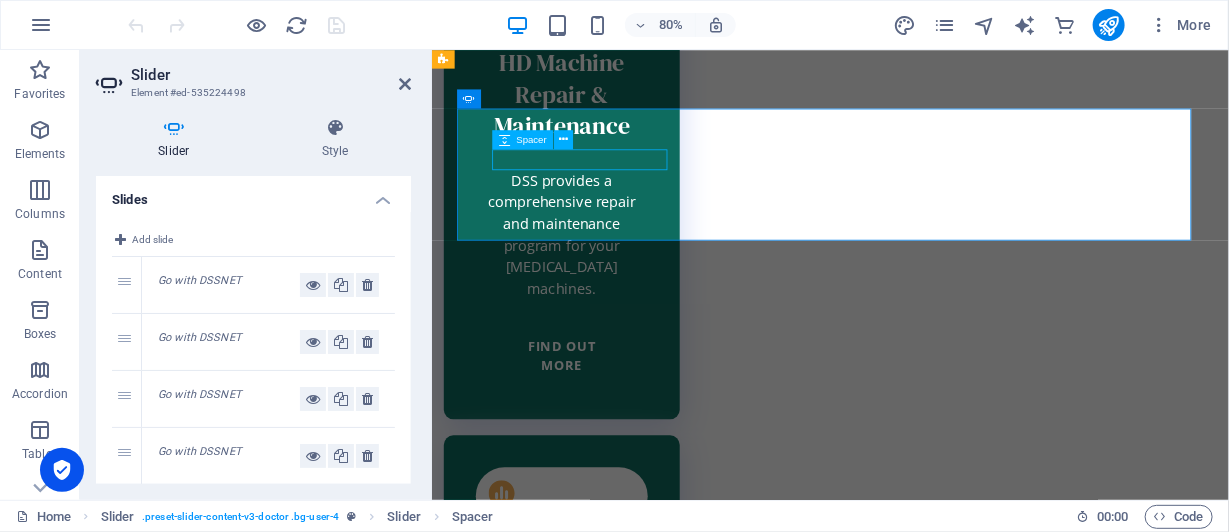 click at bounding box center (-329, 3874) 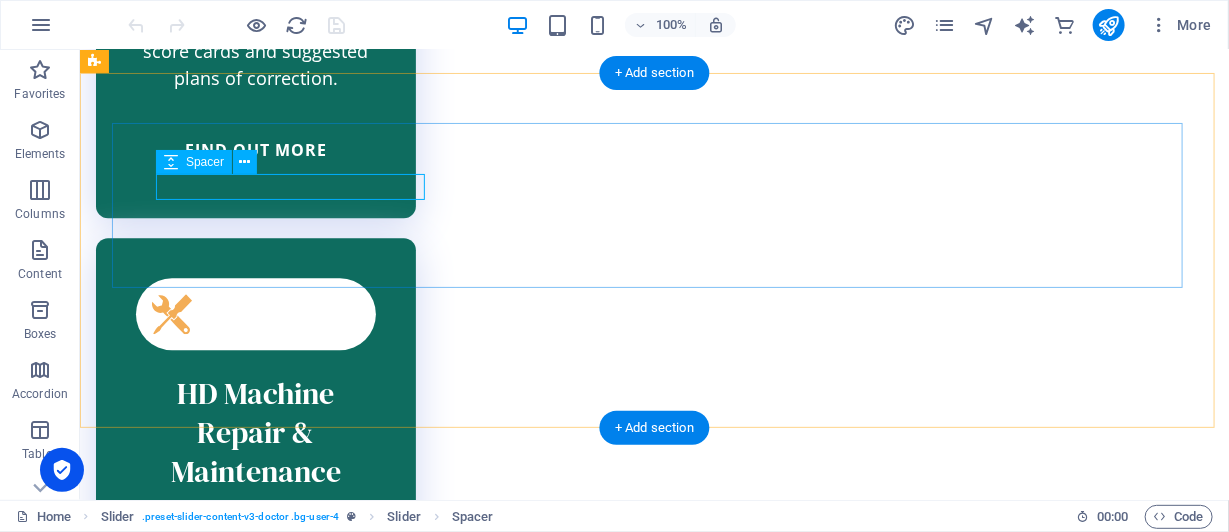 click at bounding box center (-799, 4001) 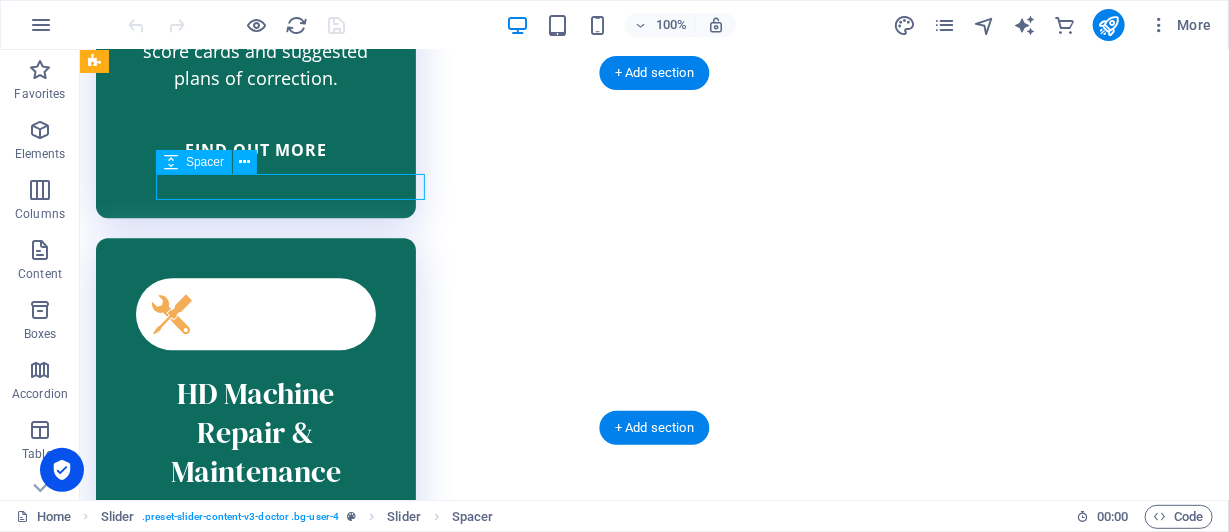 click at bounding box center (-799, 4001) 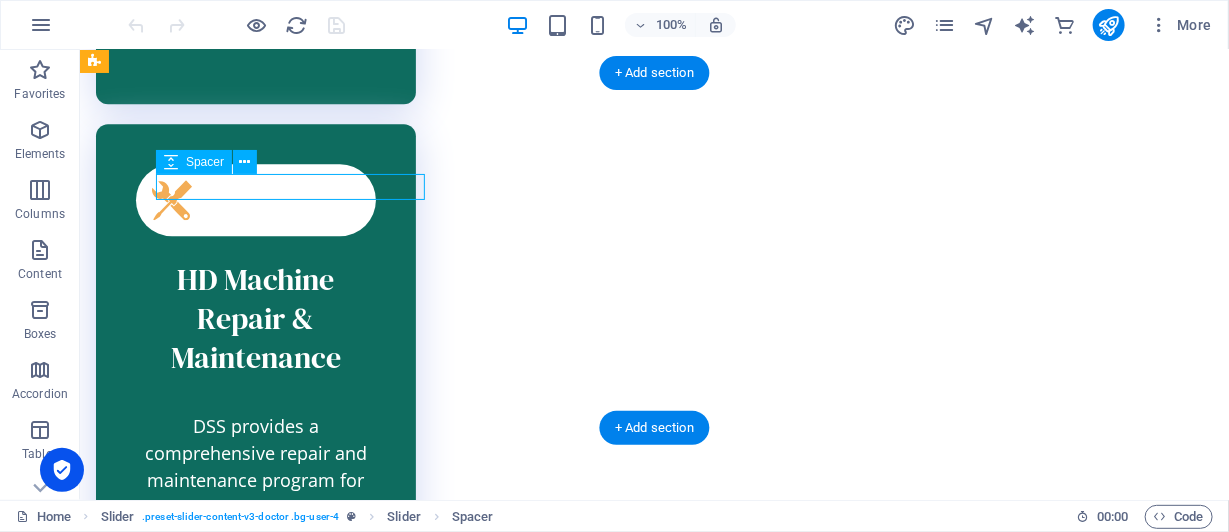 select on "px" 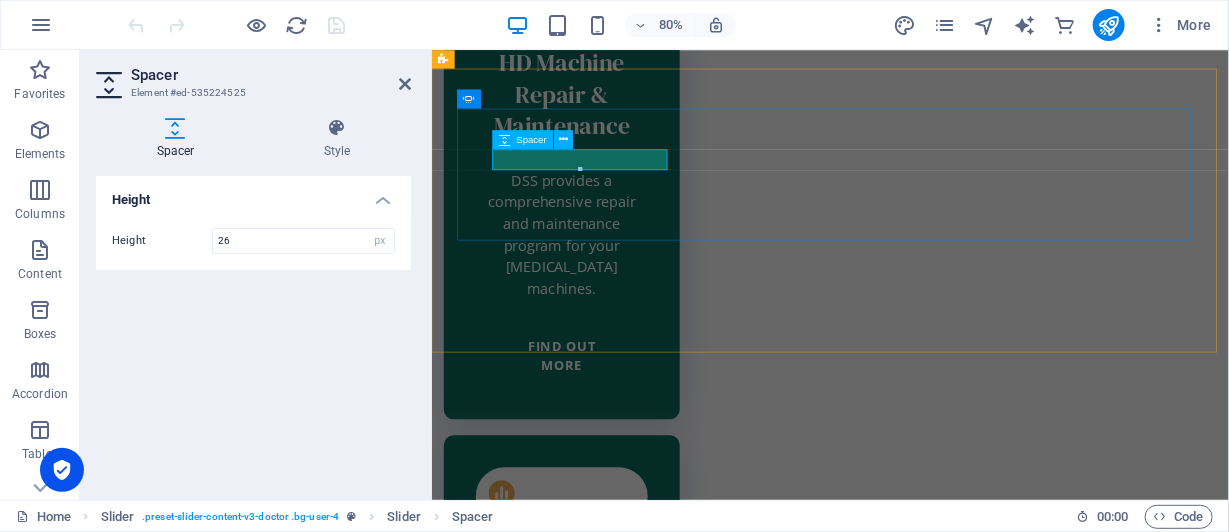 click at bounding box center [-329, 3874] 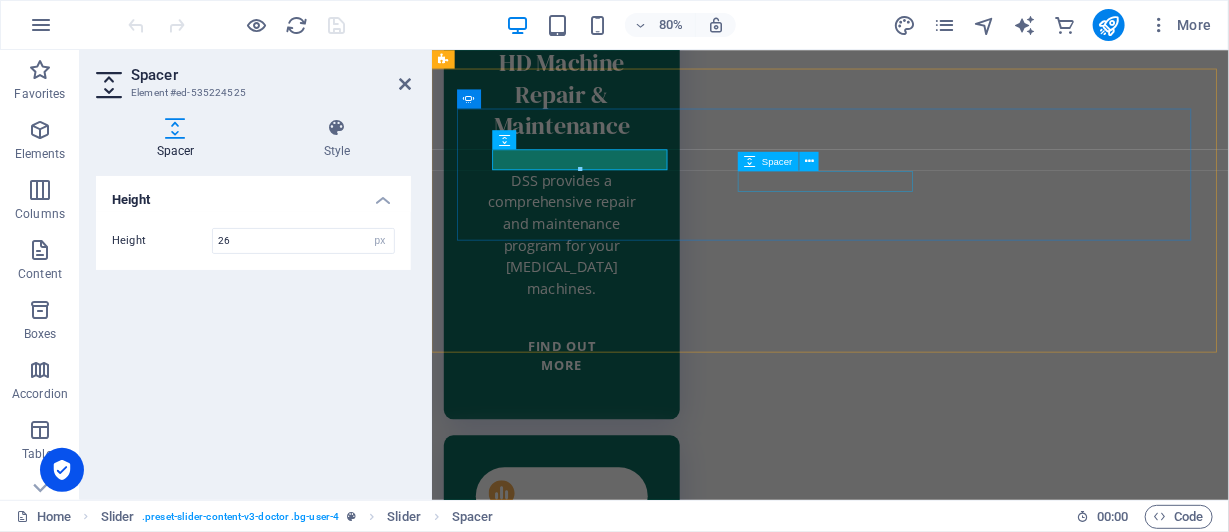 click at bounding box center (-329, 4039) 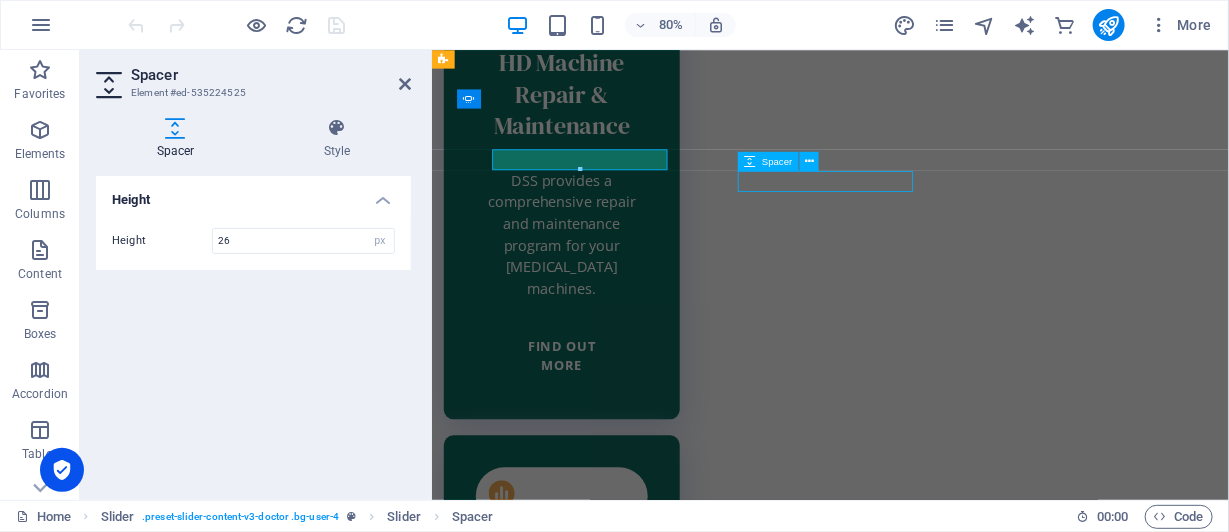 scroll, scrollTop: 7226, scrollLeft: 0, axis: vertical 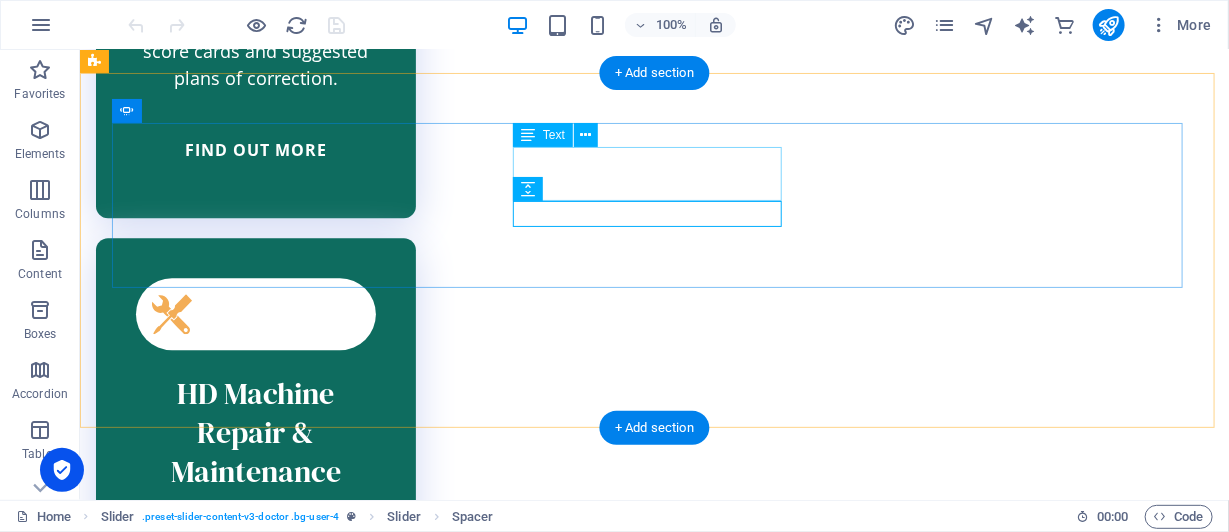 click on "Go with DSSNET" at bounding box center (-799, 4126) 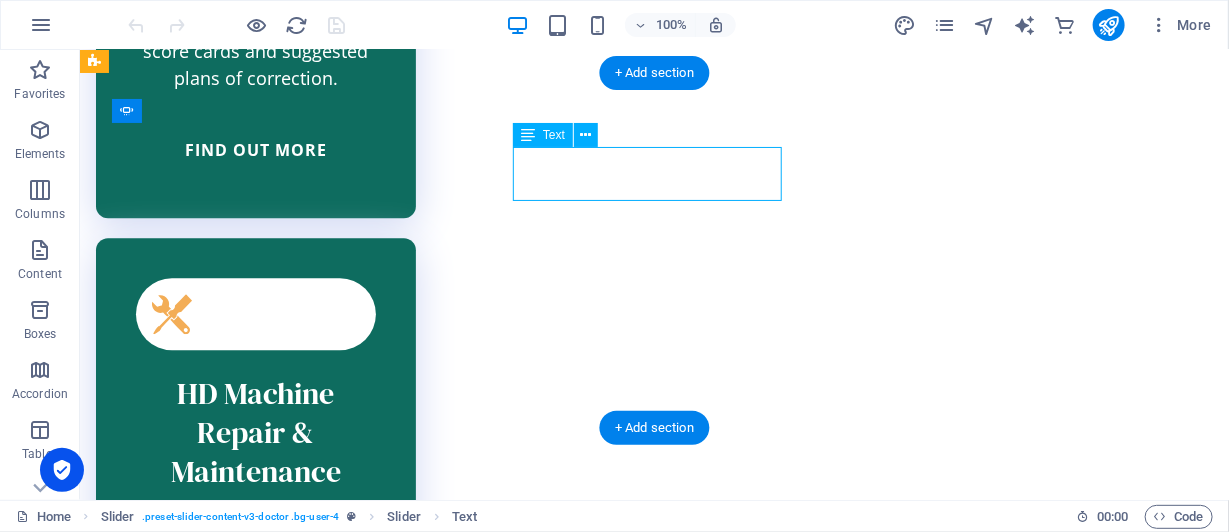 click on "Go with DSSNET" at bounding box center (-799, 4126) 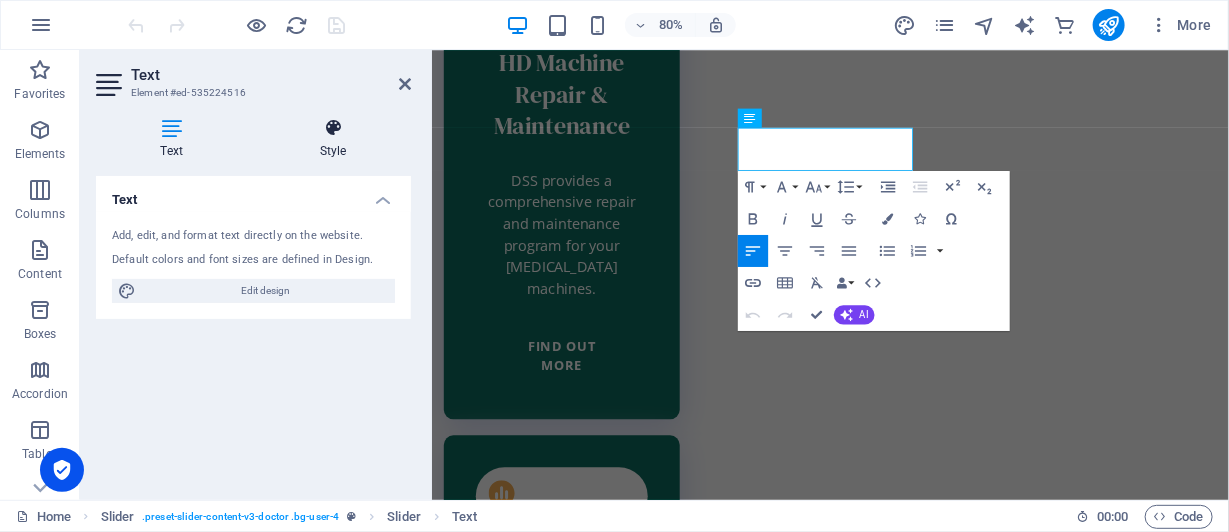 click at bounding box center [333, 128] 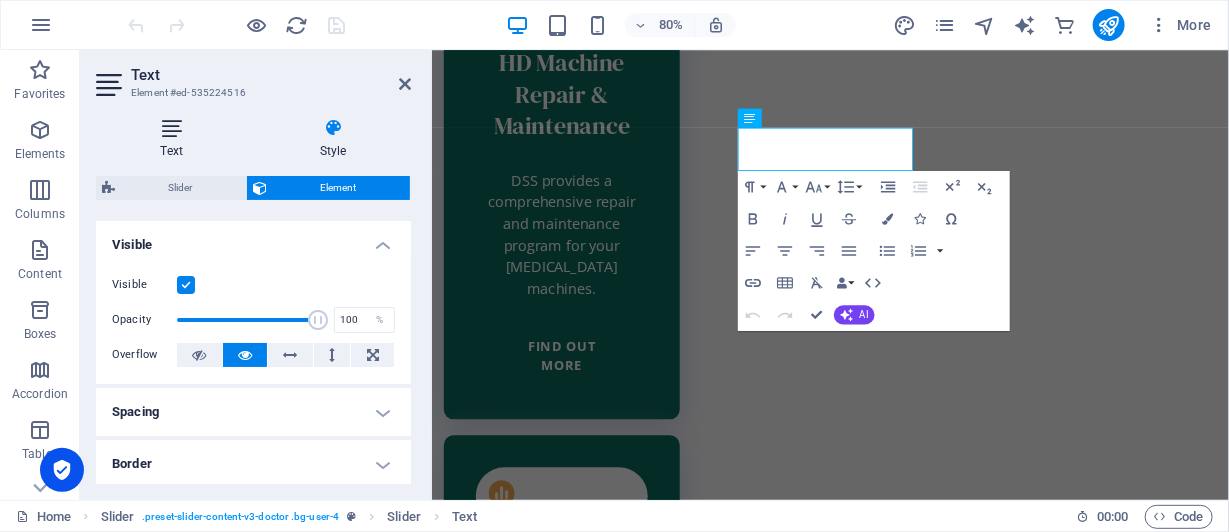 click at bounding box center (171, 128) 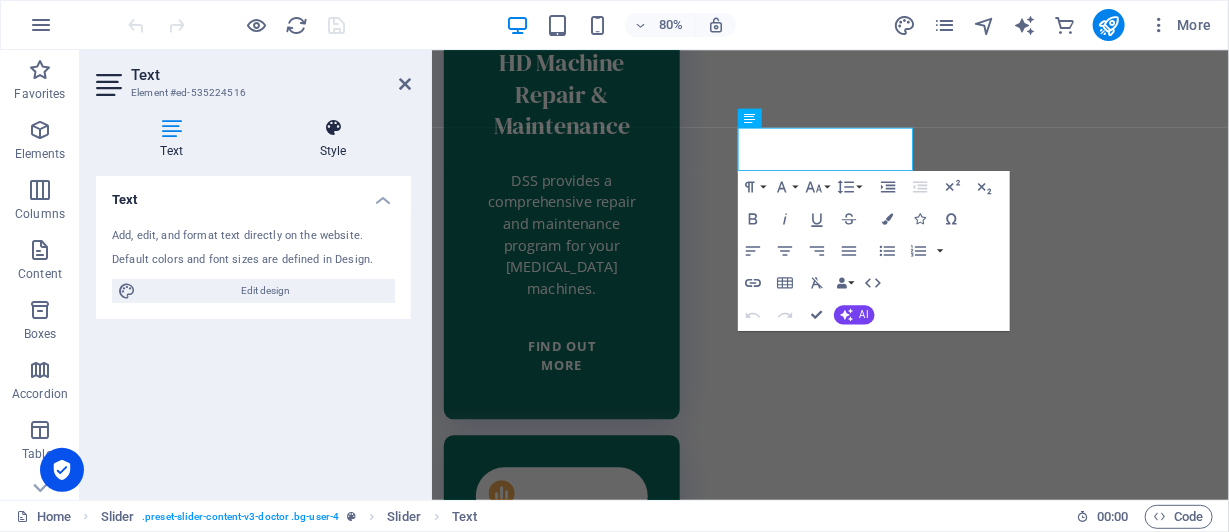 click at bounding box center [333, 128] 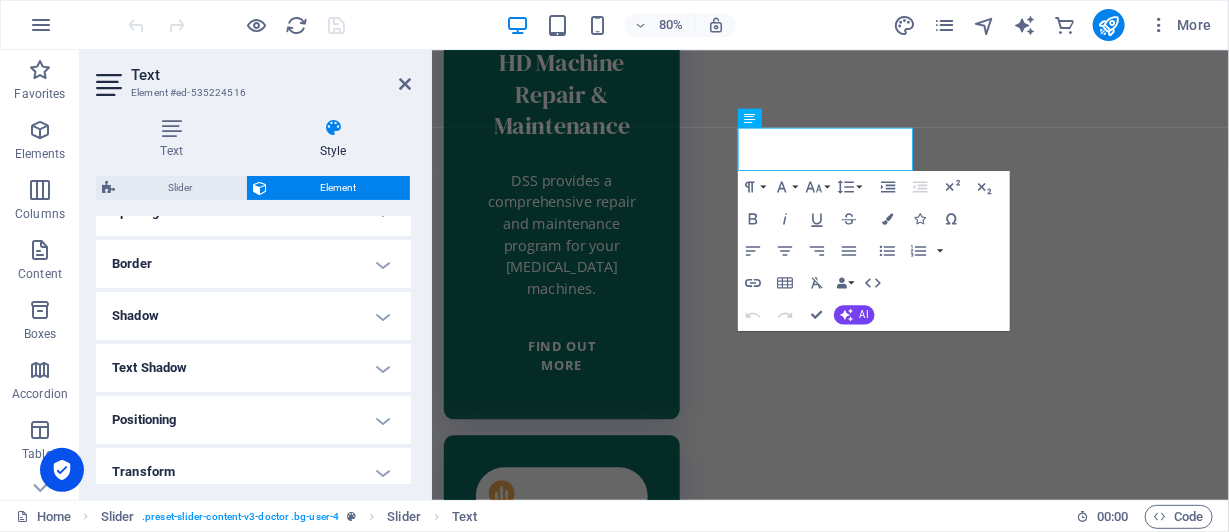 scroll, scrollTop: 300, scrollLeft: 0, axis: vertical 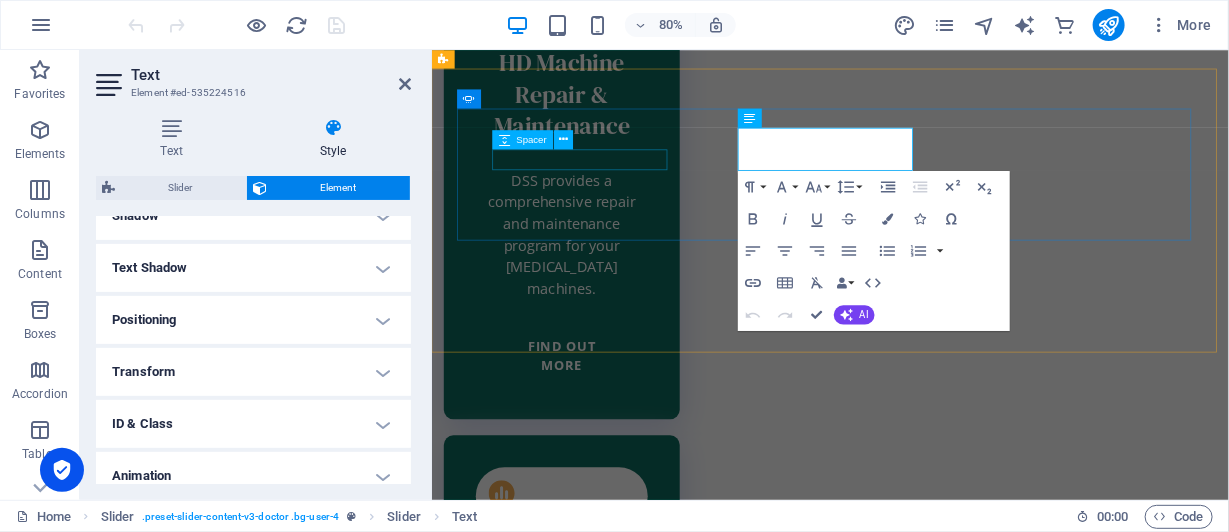 click at bounding box center [-329, 3874] 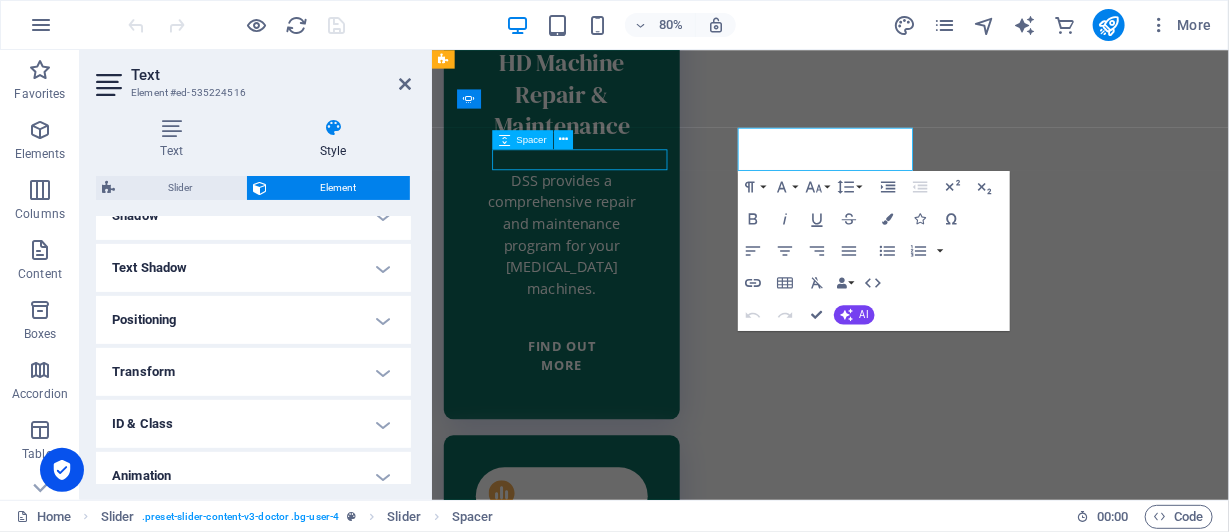 scroll, scrollTop: 7226, scrollLeft: 0, axis: vertical 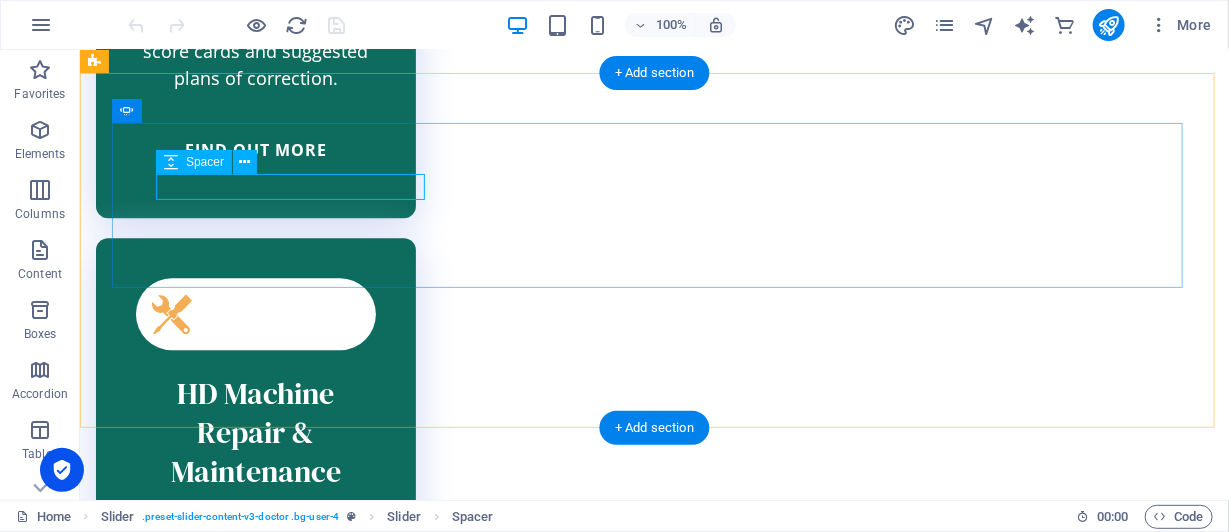 click at bounding box center [-799, 4001] 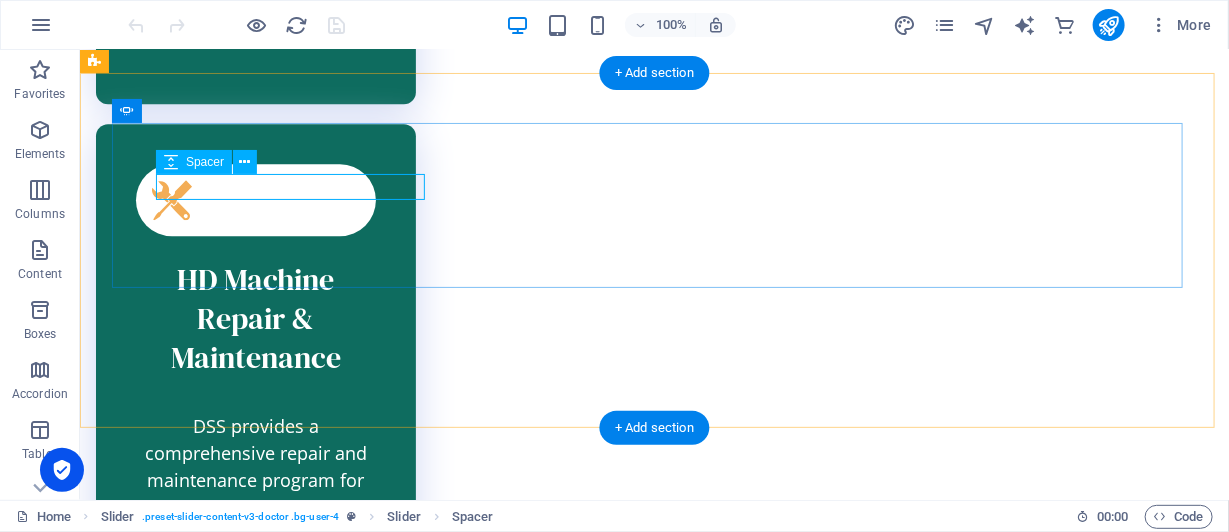 select on "px" 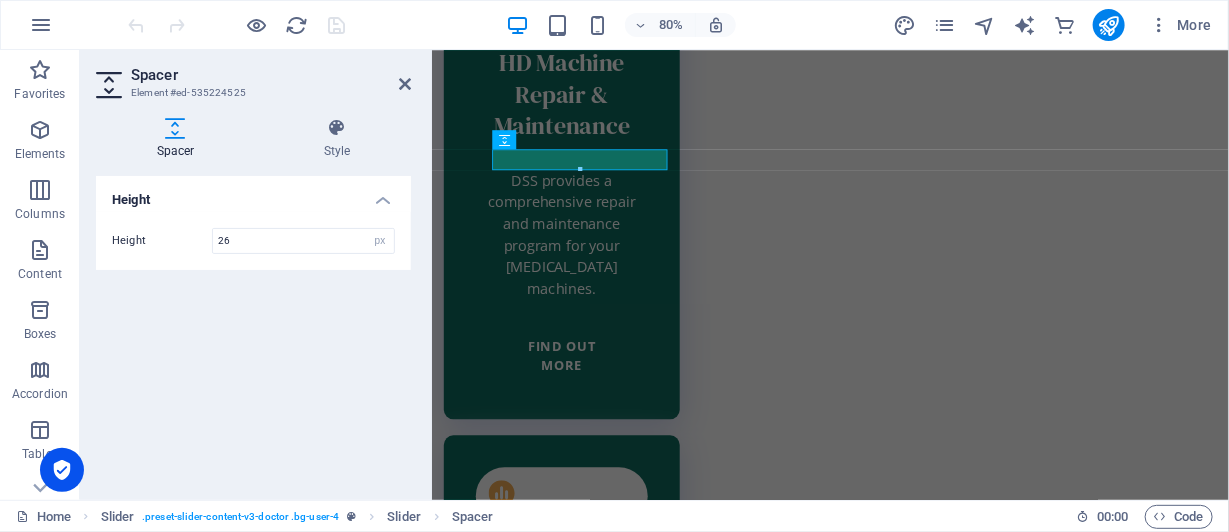 scroll, scrollTop: 7226, scrollLeft: 0, axis: vertical 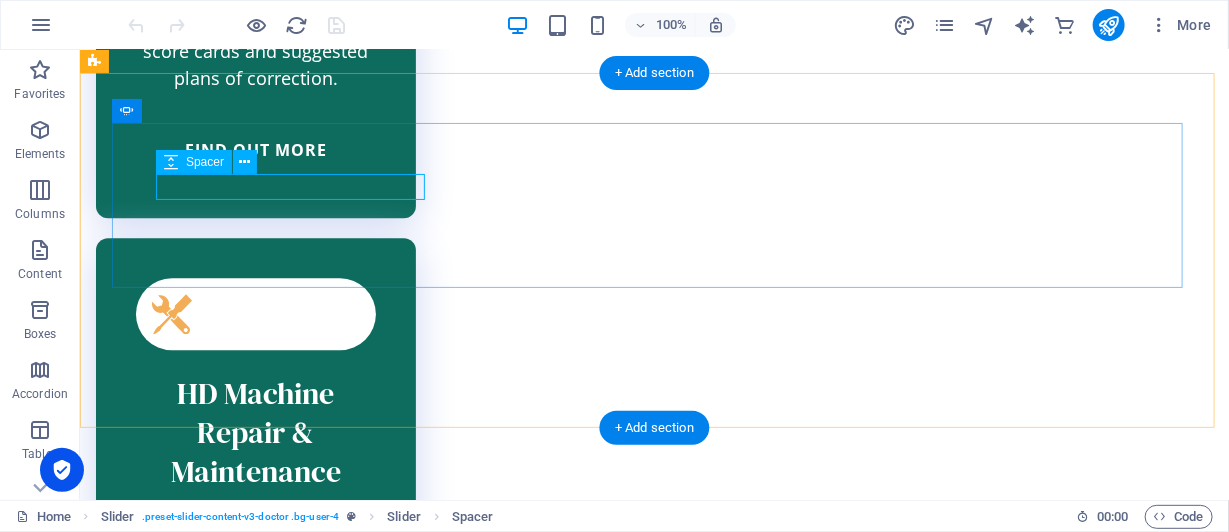click at bounding box center (-799, 4001) 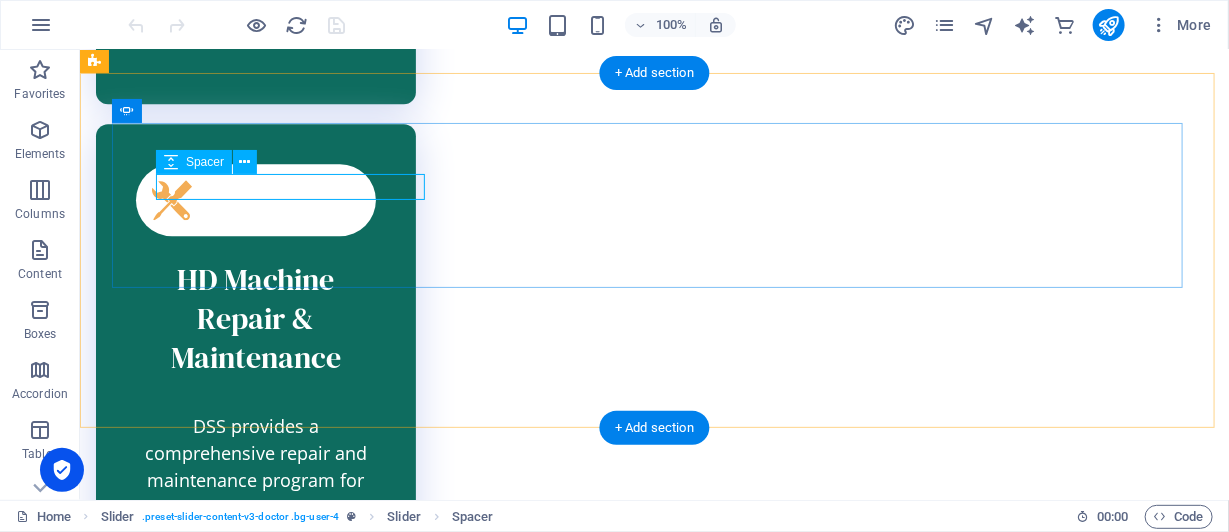 select on "px" 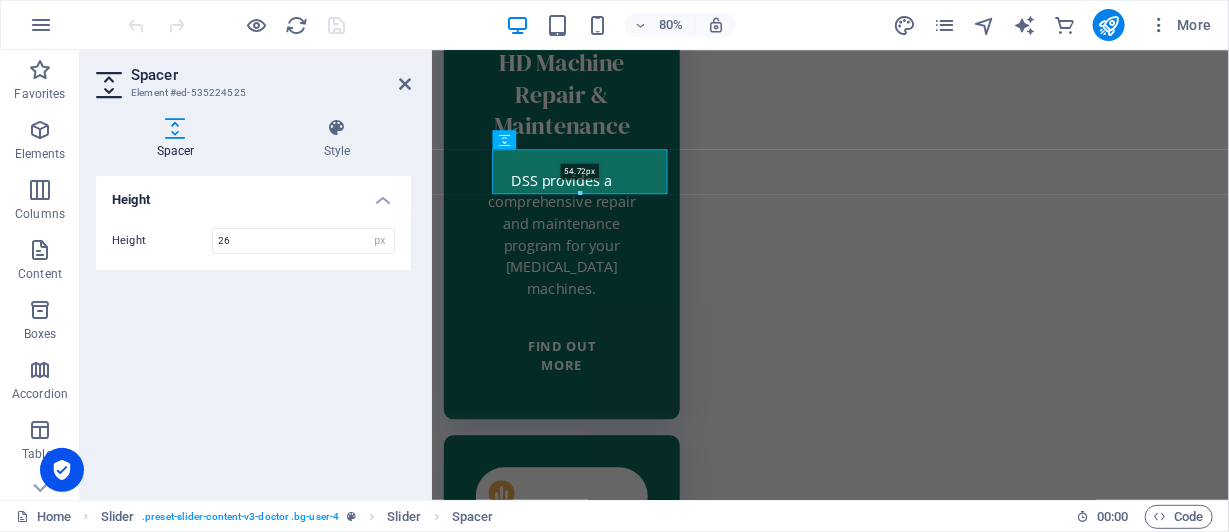 drag, startPoint x: 579, startPoint y: 167, endPoint x: 584, endPoint y: 195, distance: 28.442924 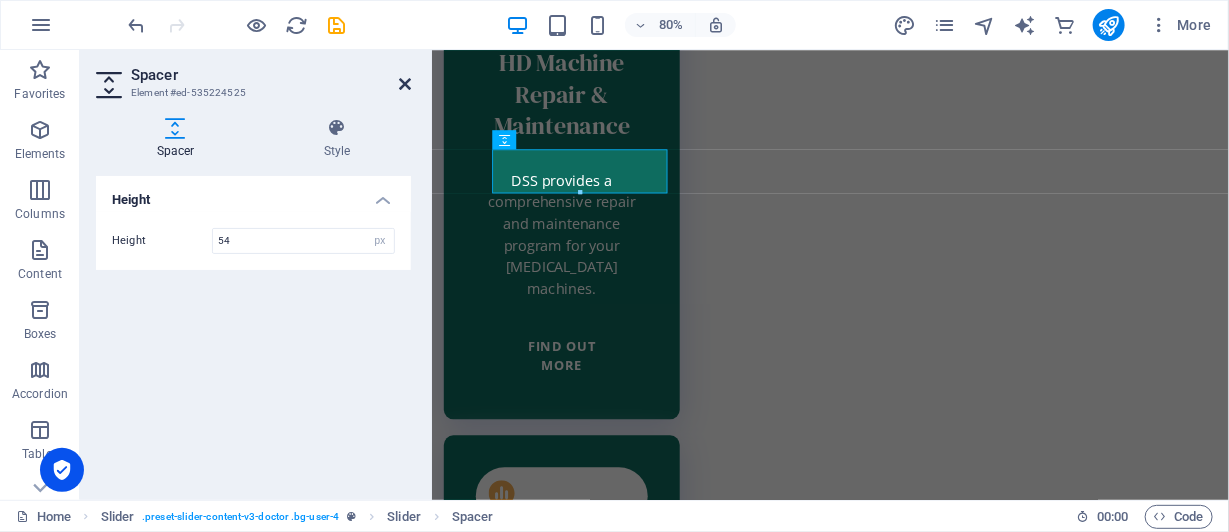 click at bounding box center [405, 84] 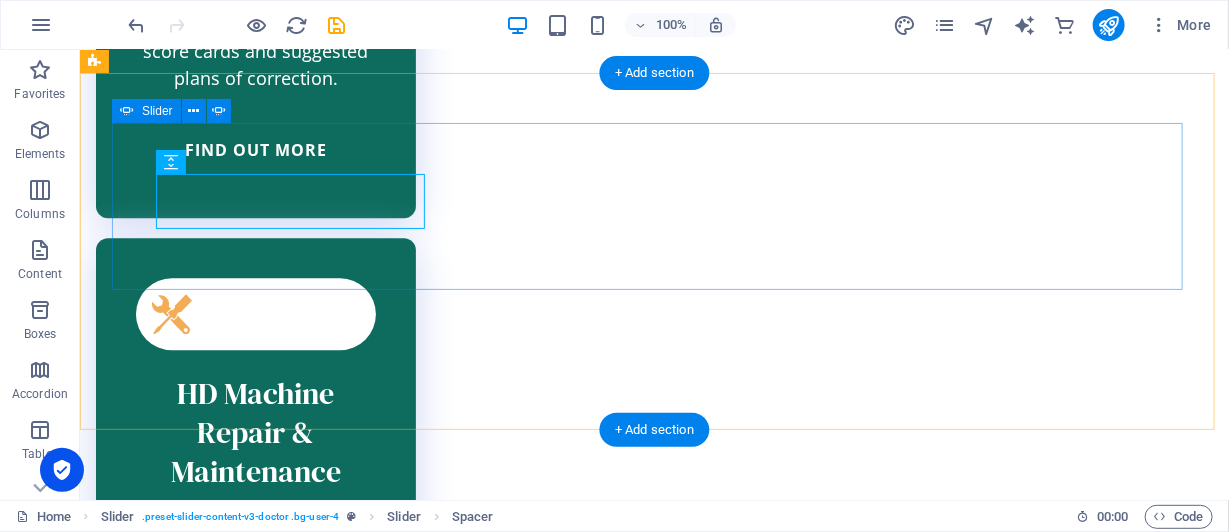 click on "2" at bounding box center (134, -6738) 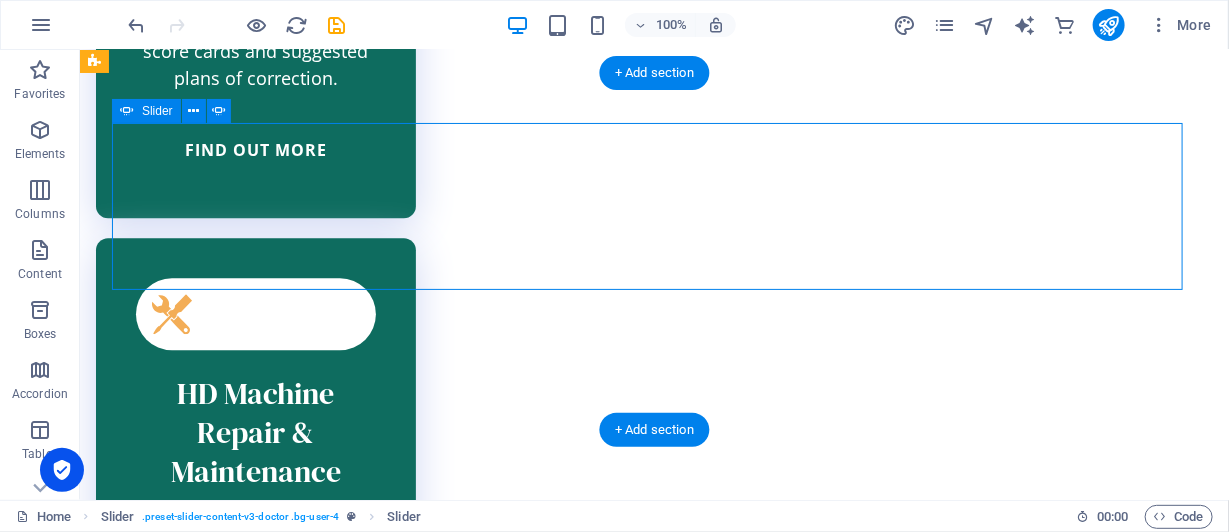 click on "2" at bounding box center [134, -6738] 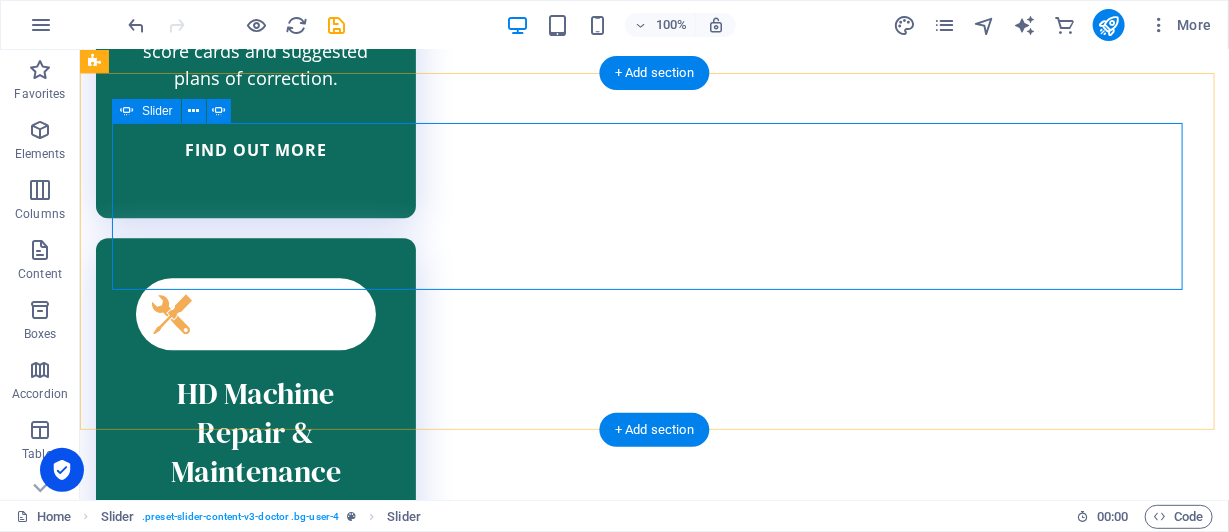 click on "3" at bounding box center [134, -6711] 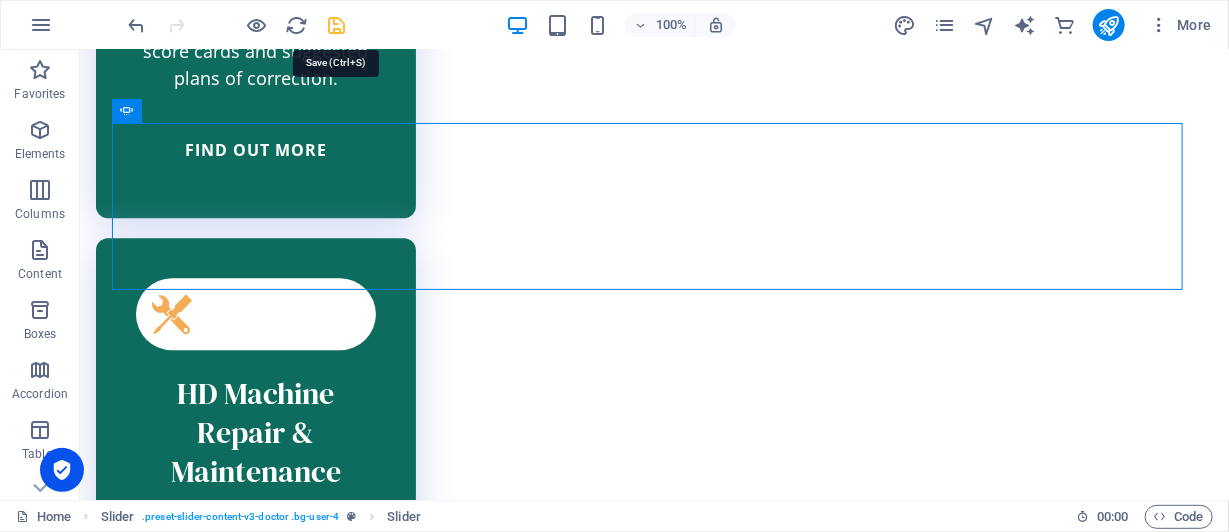 click at bounding box center [337, 25] 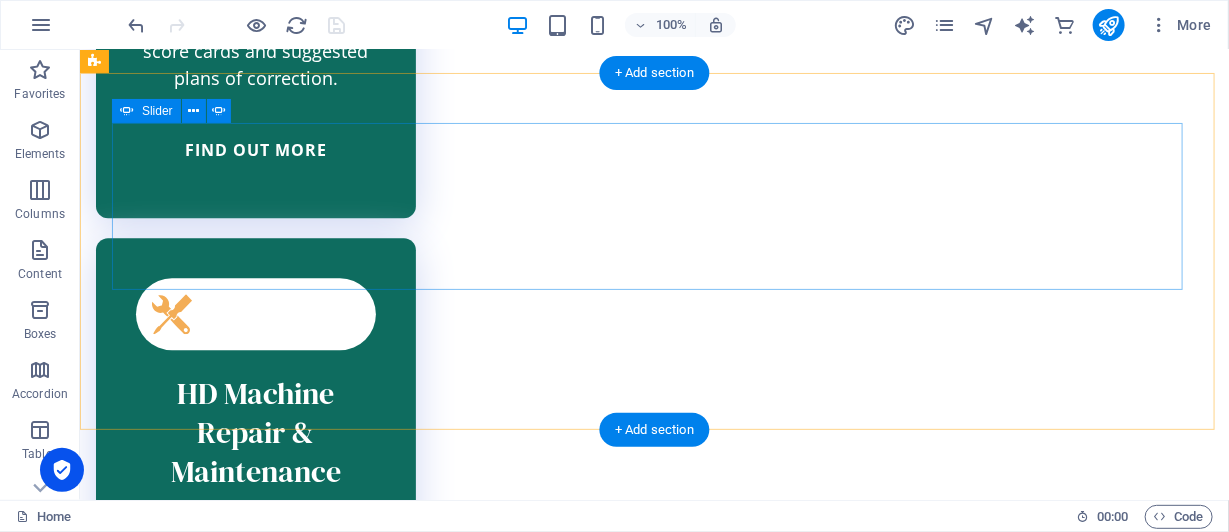 click on "1" at bounding box center [134, -6765] 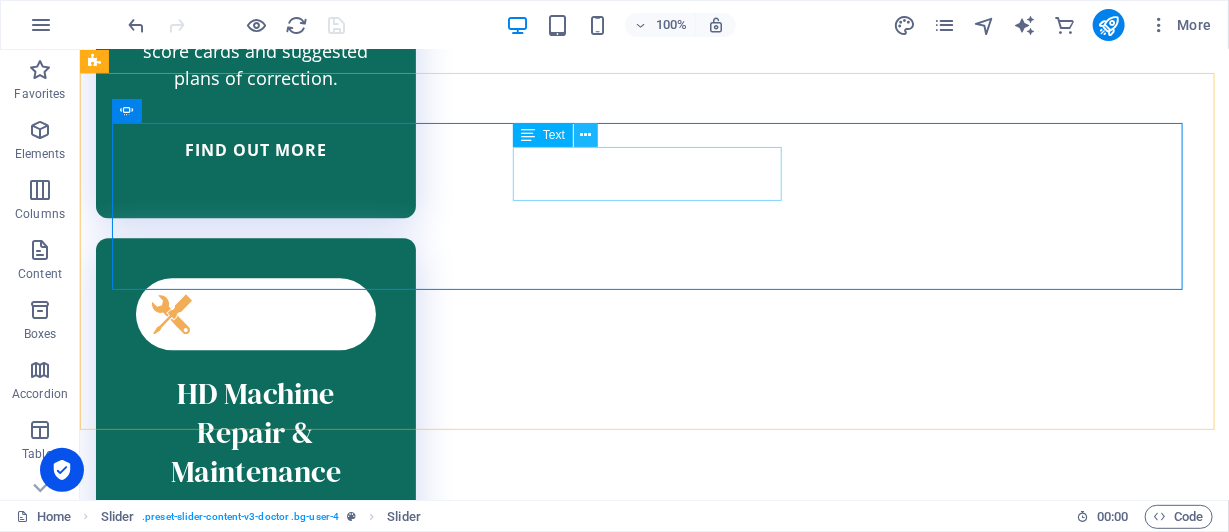 click at bounding box center [586, 135] 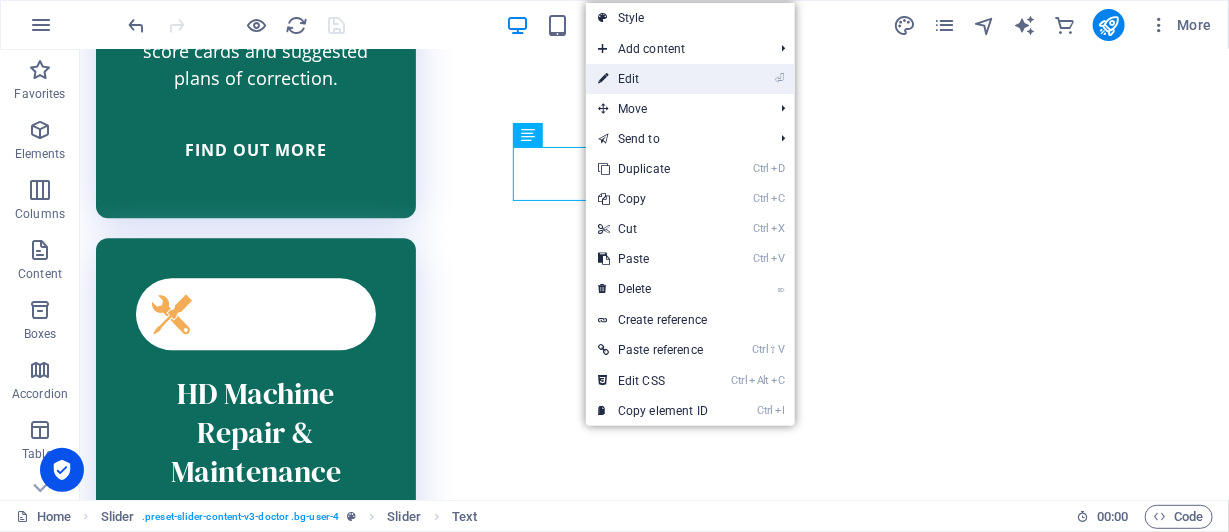 click on "⏎  Edit" at bounding box center [653, 79] 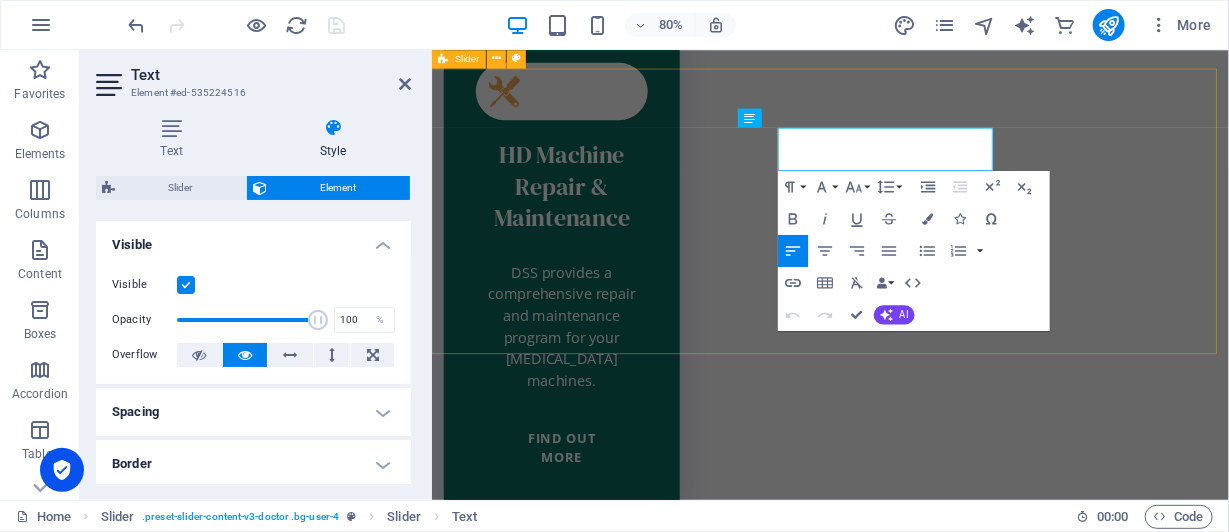 scroll, scrollTop: 7340, scrollLeft: 0, axis: vertical 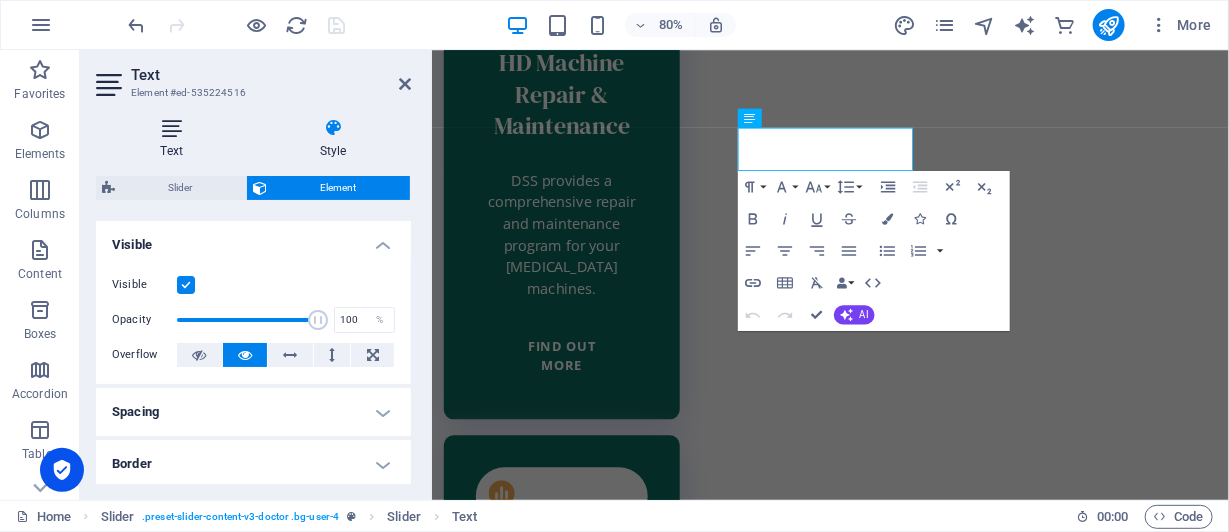 click at bounding box center [171, 128] 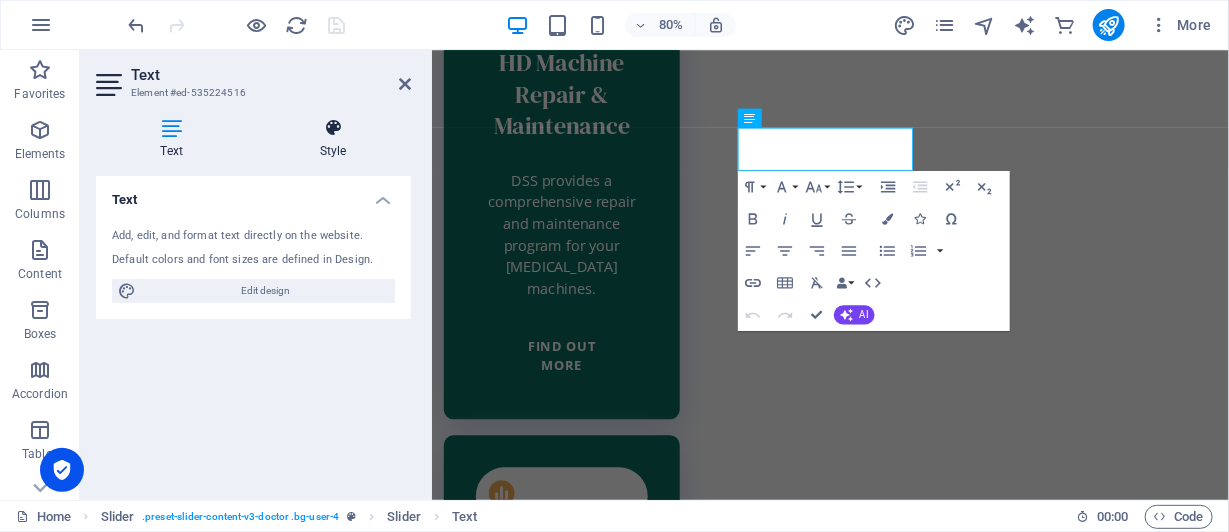 click at bounding box center [333, 128] 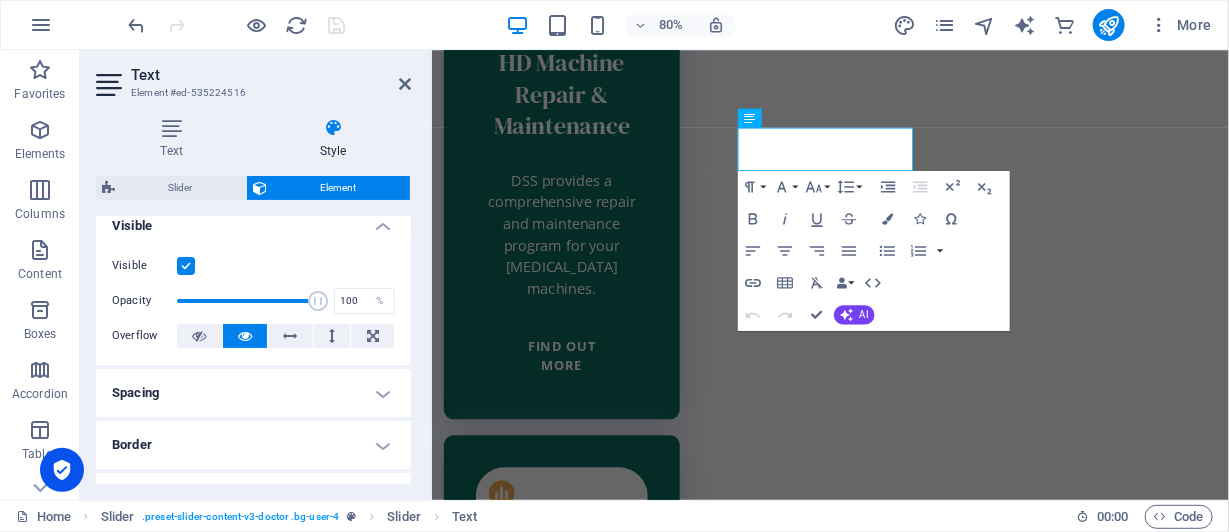 scroll, scrollTop: 0, scrollLeft: 0, axis: both 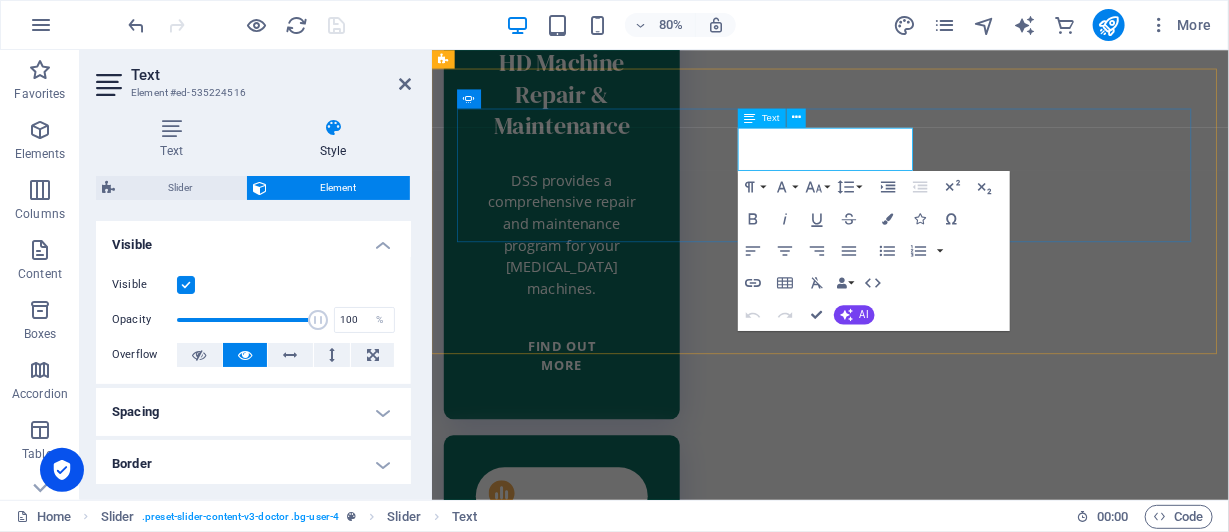 click at bounding box center [-329, 4040] 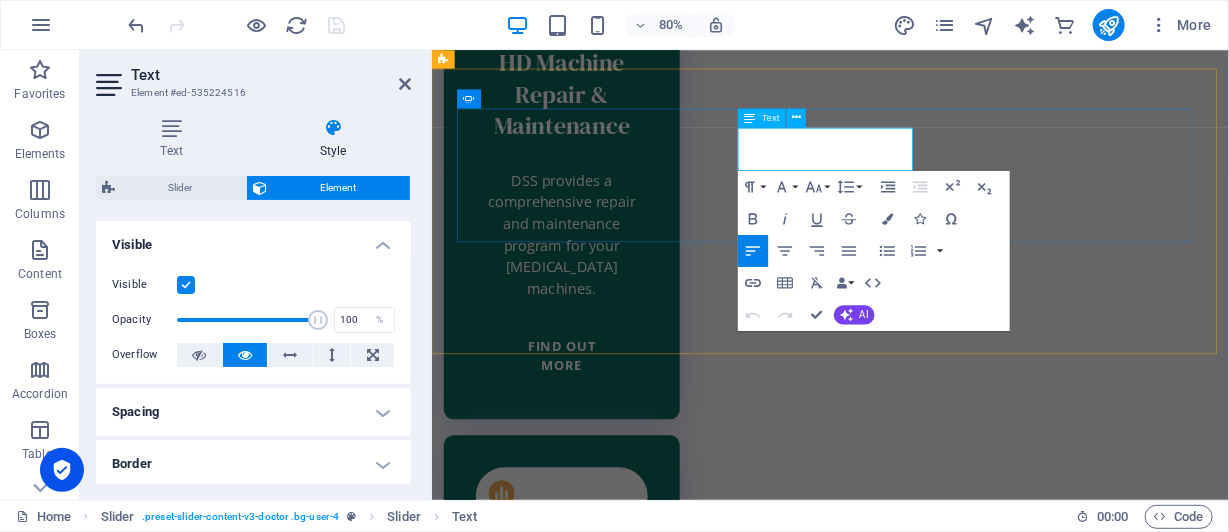 click at bounding box center [-329, 4040] 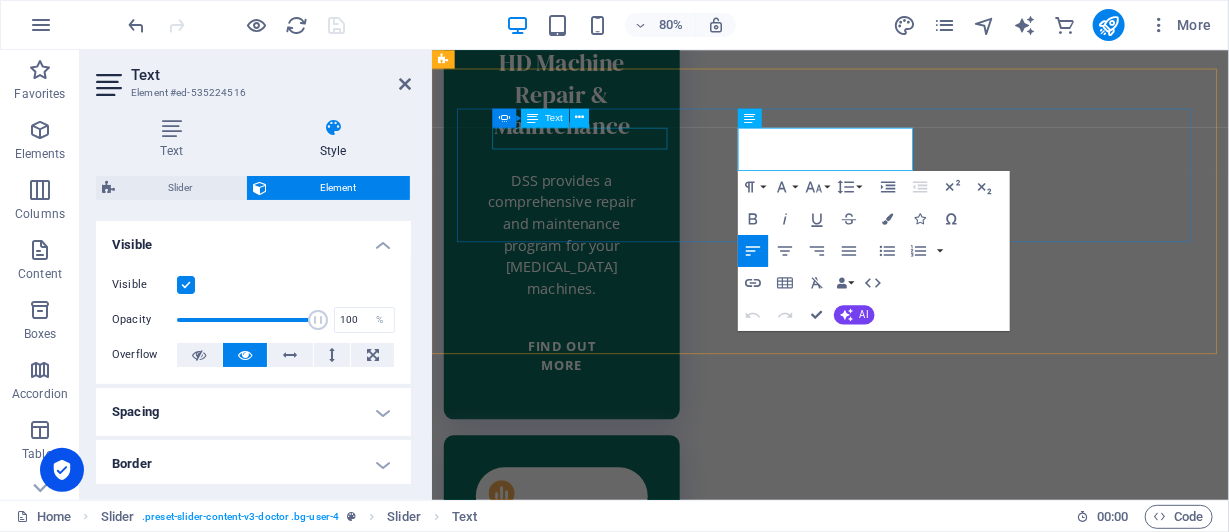 click on "Go with DSSNET" at bounding box center (-329, 3847) 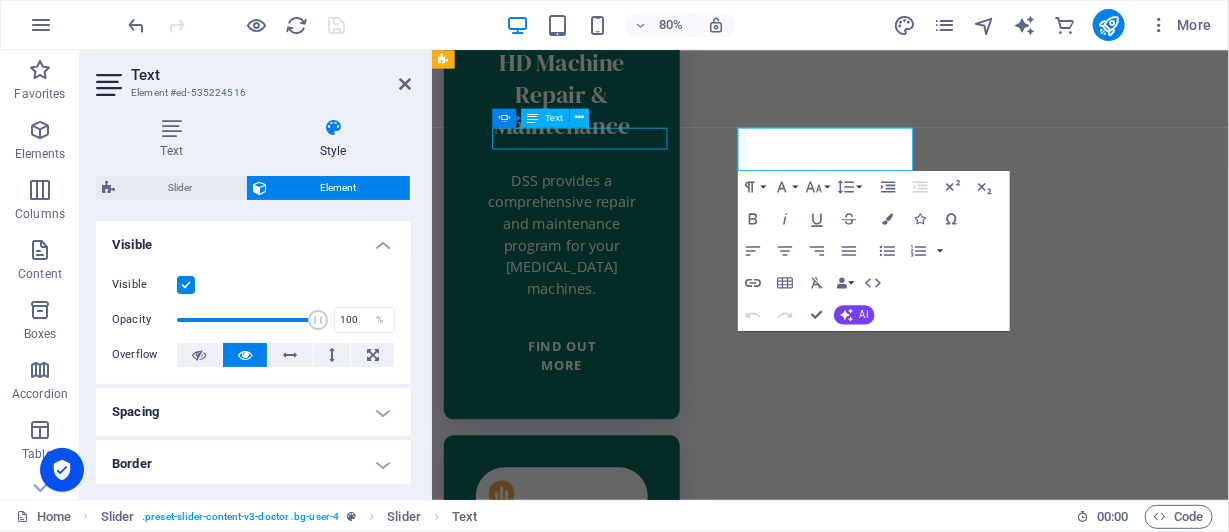 scroll, scrollTop: 7226, scrollLeft: 0, axis: vertical 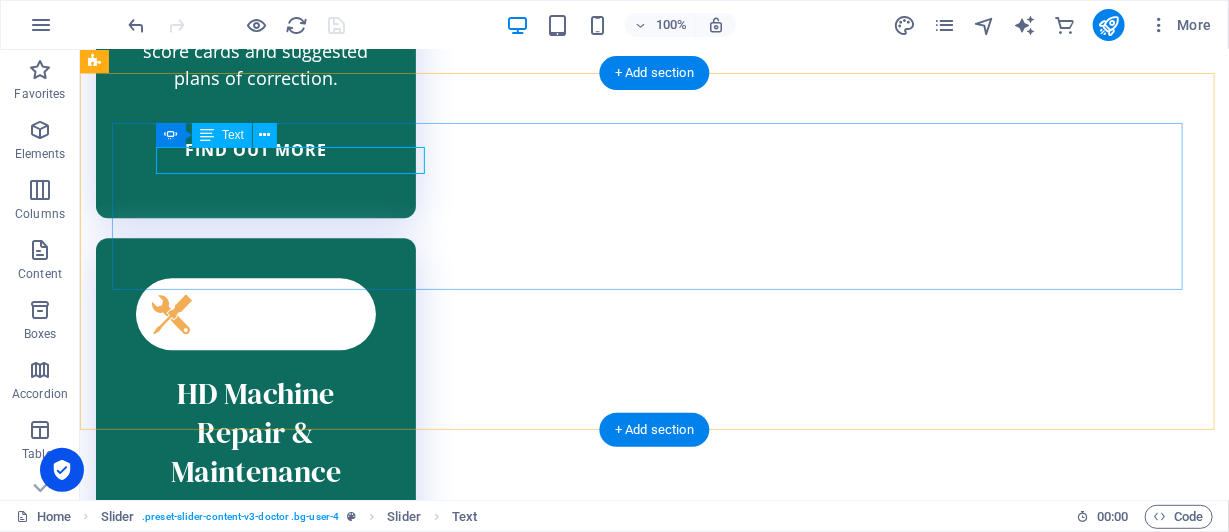 click on "Go with DSSNET" at bounding box center (-799, 3974) 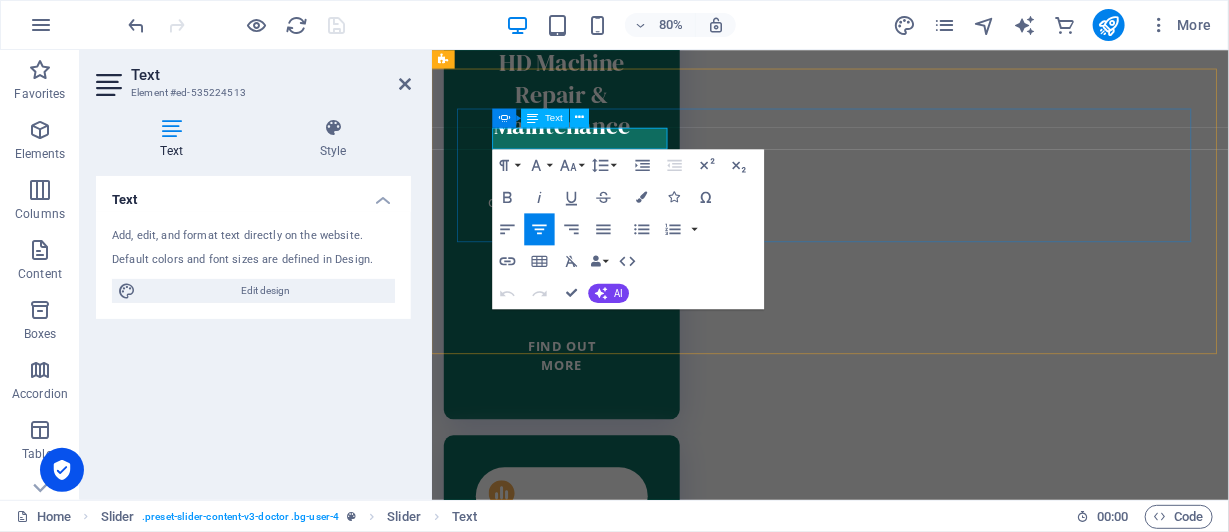 drag, startPoint x: 558, startPoint y: 158, endPoint x: 684, endPoint y: 156, distance: 126.01587 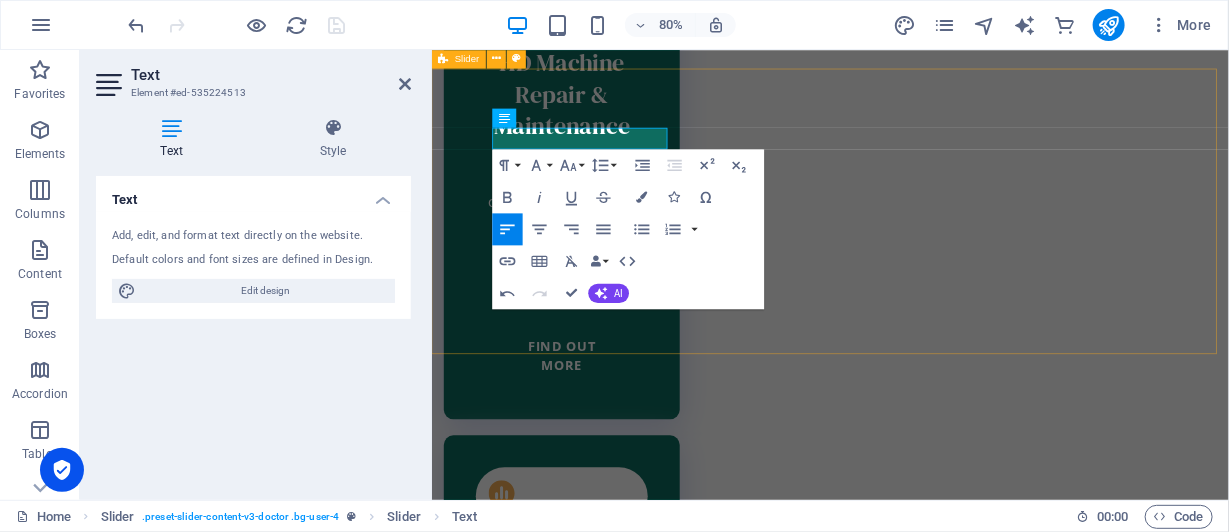 click on "Go with DSSNET
Go with DSSNET
Go with DSSNET
Go with DSSNET Go with DSSNET
Go with DSSNET
Go with DSSNET
Go with DSSNET Go with DSSNET
Go with DSSNET
1 2 3 4" at bounding box center (929, 4186) 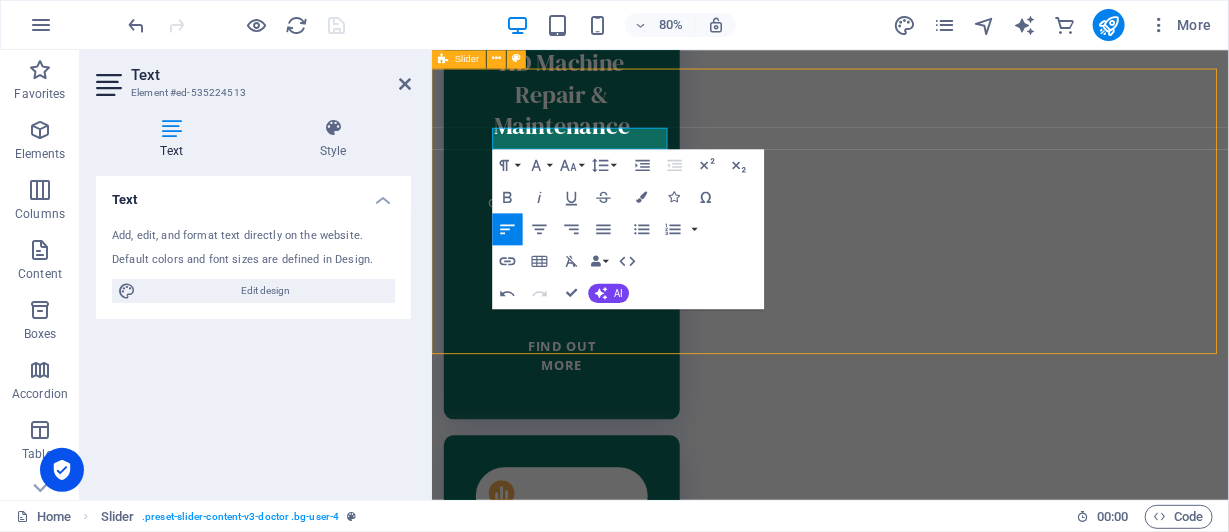 scroll, scrollTop: 7227, scrollLeft: 0, axis: vertical 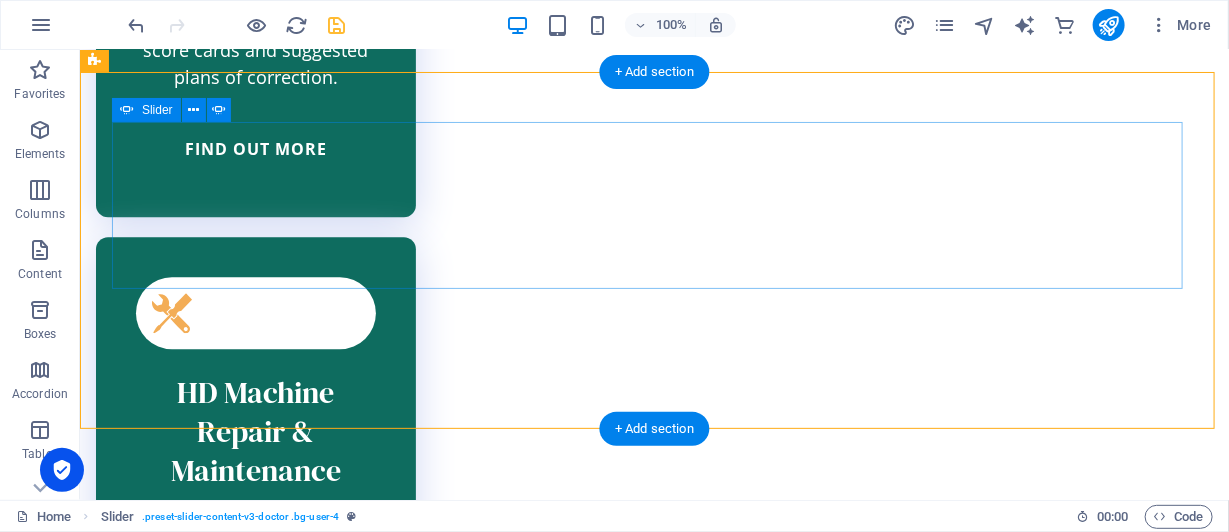 click on "2" at bounding box center [134, -6739] 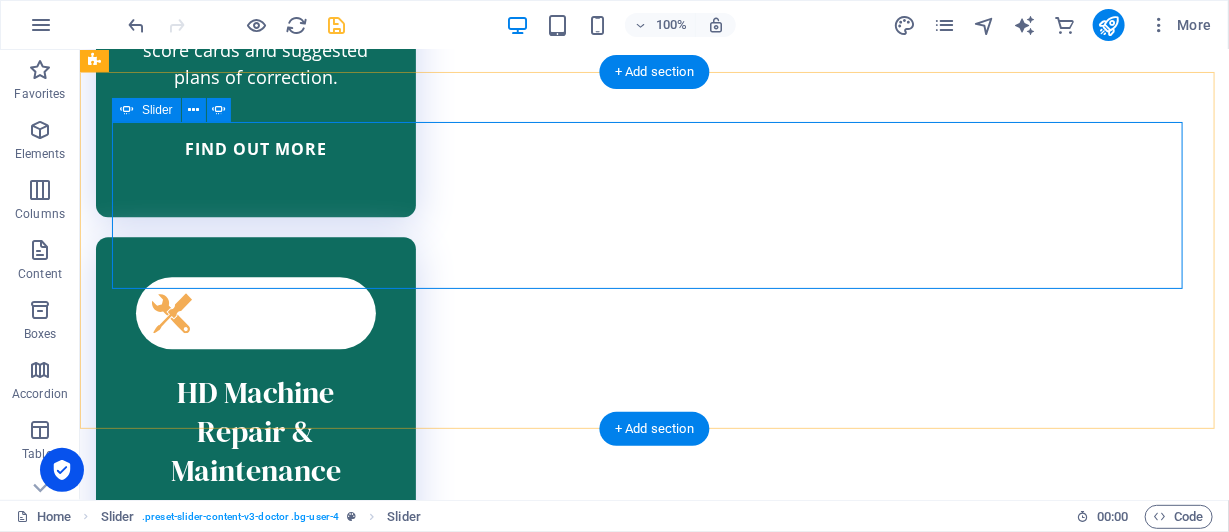 click on "3" at bounding box center [134, -6712] 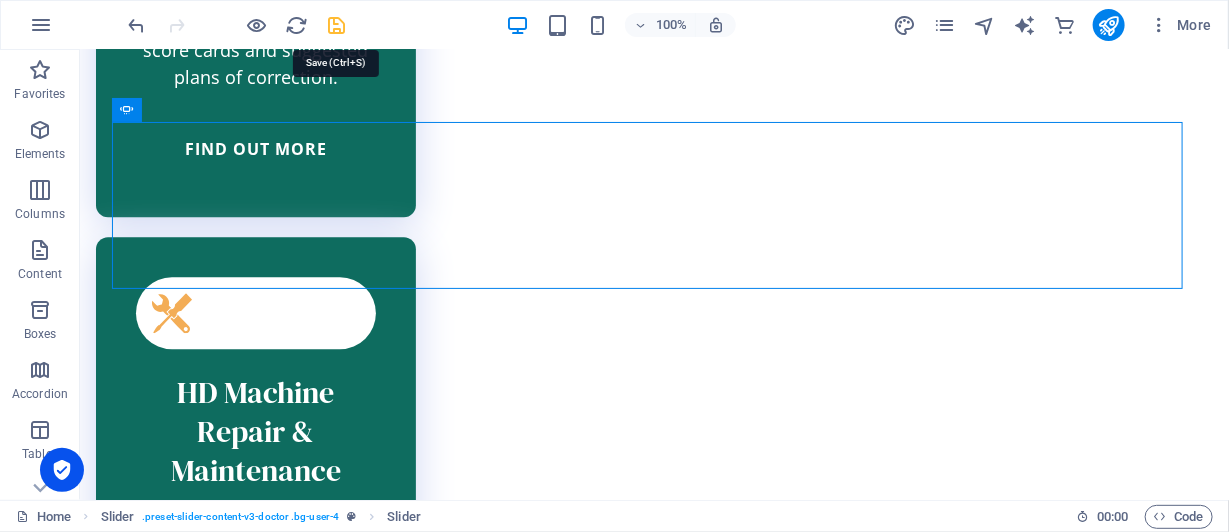 click at bounding box center [337, 25] 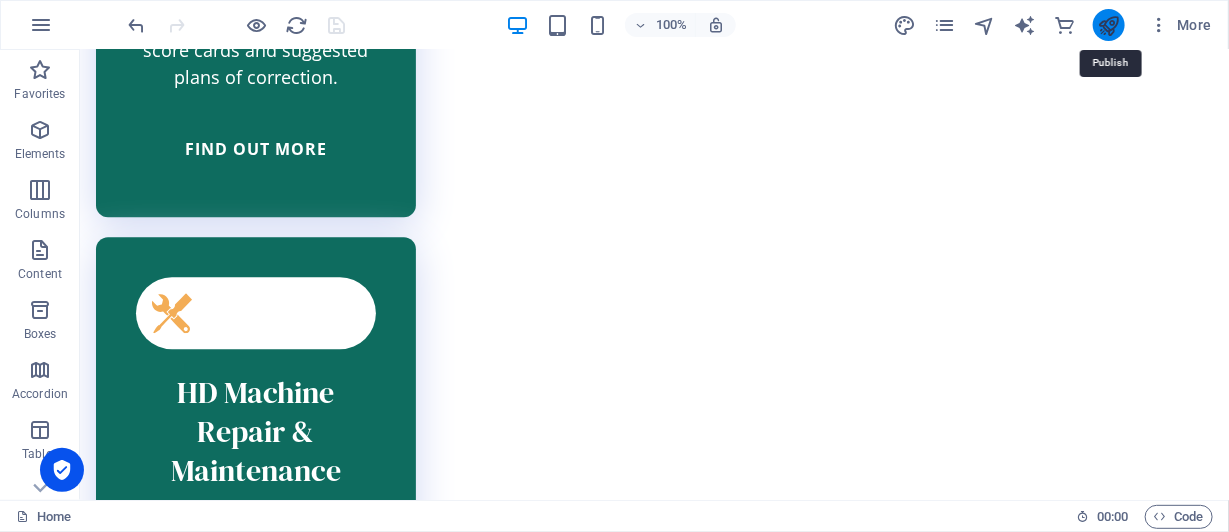 click at bounding box center [1108, 25] 